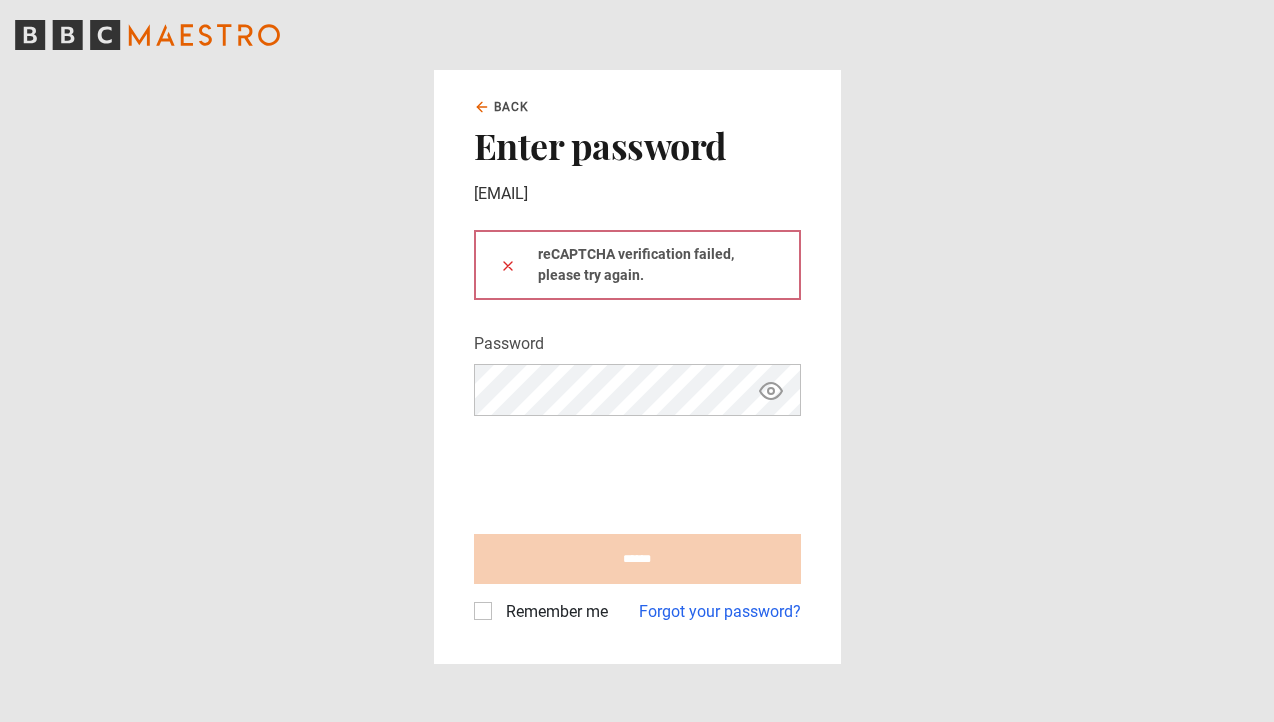 scroll, scrollTop: 0, scrollLeft: 0, axis: both 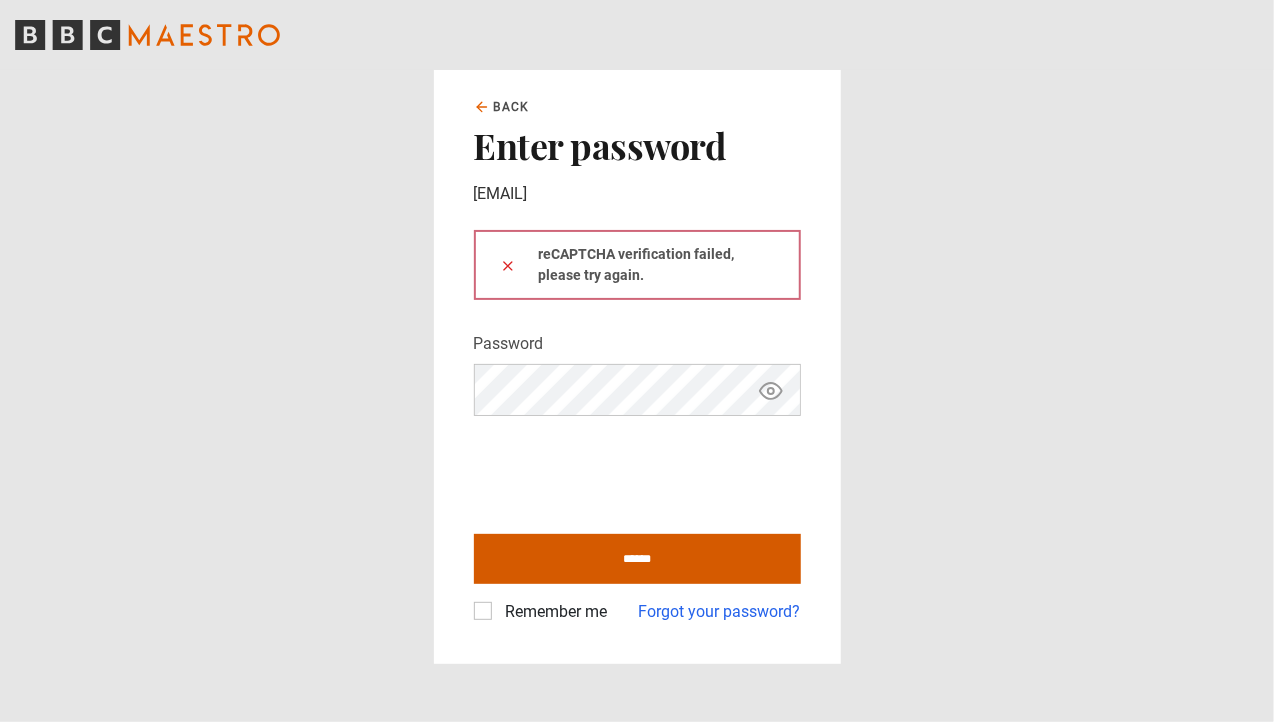 click on "******" at bounding box center (637, 559) 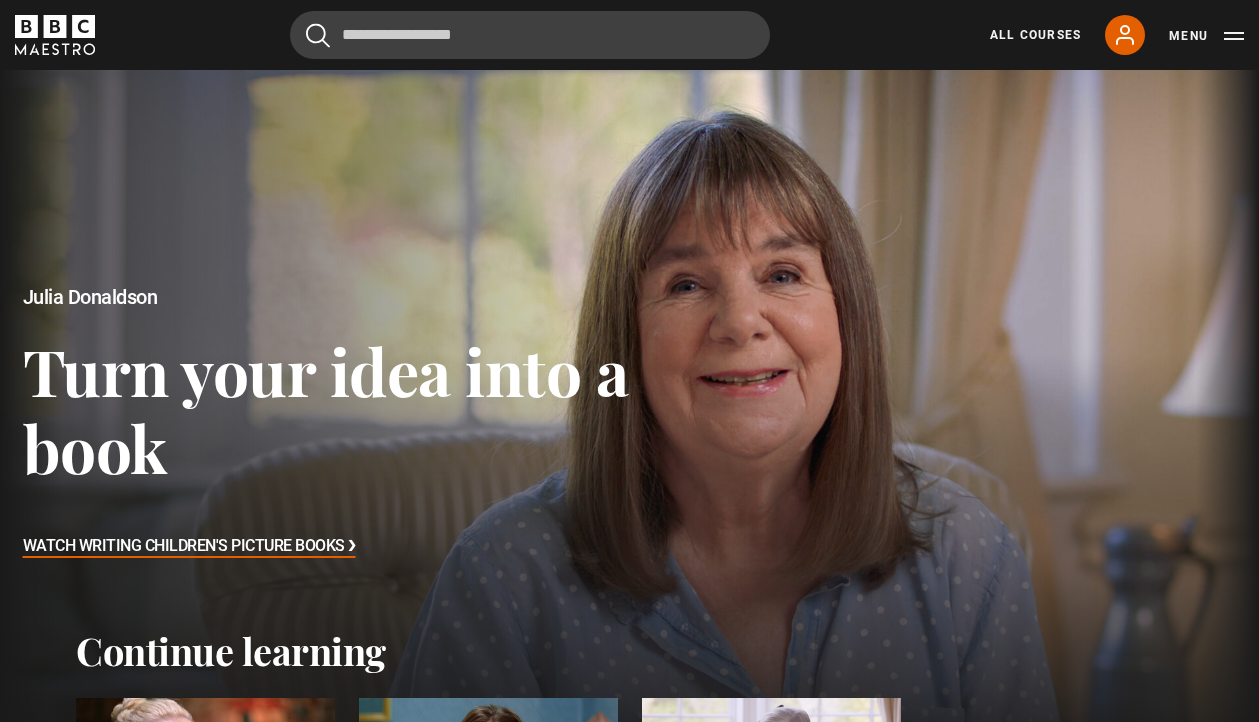 scroll, scrollTop: 0, scrollLeft: 0, axis: both 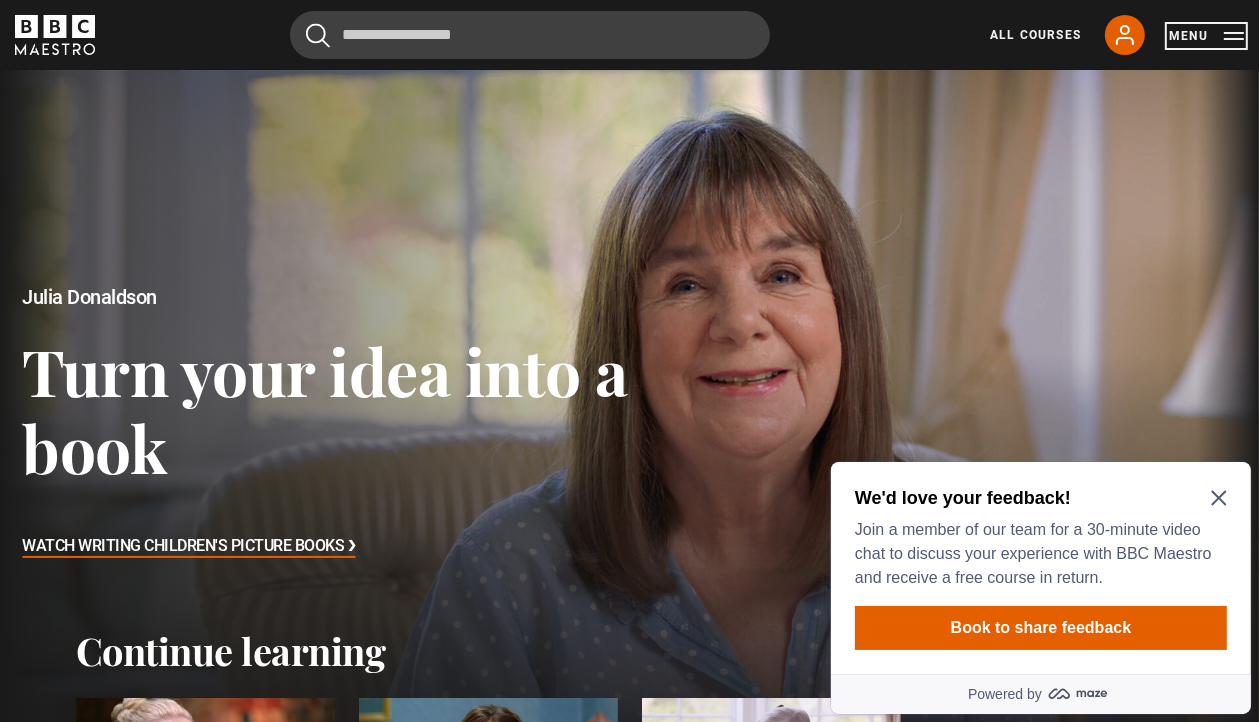 click on "Menu" at bounding box center [1206, 36] 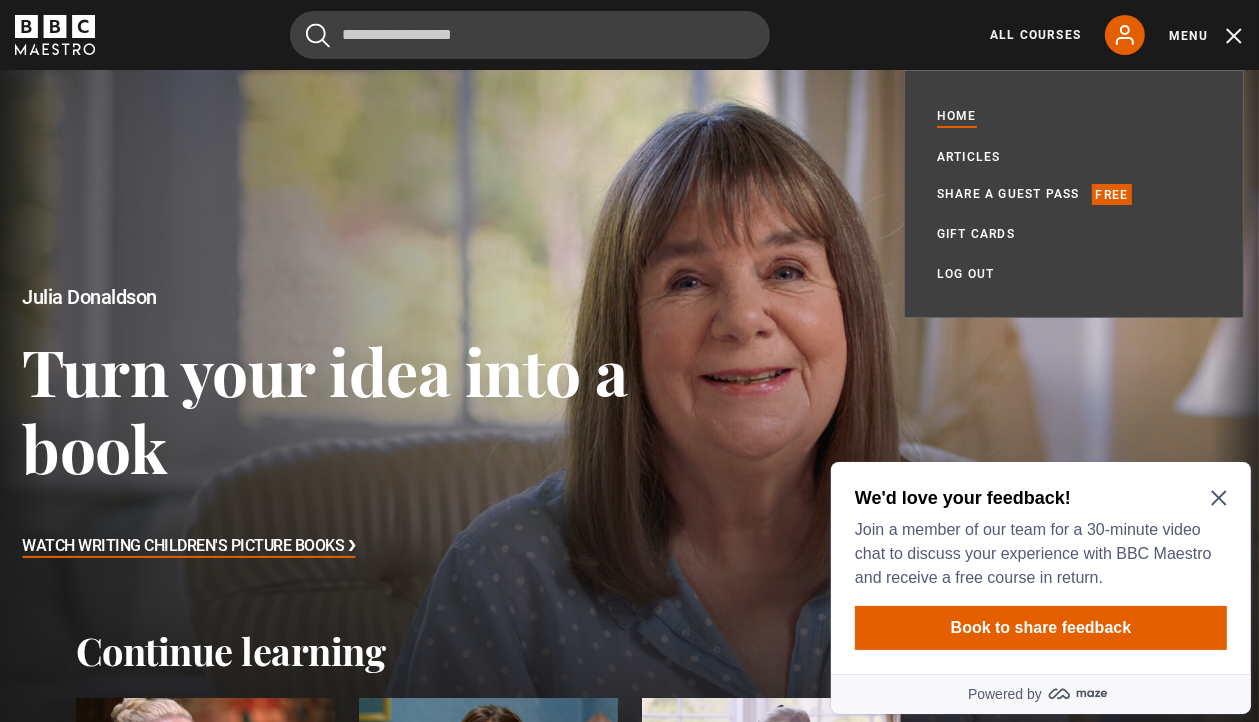 click at bounding box center (629, 424) 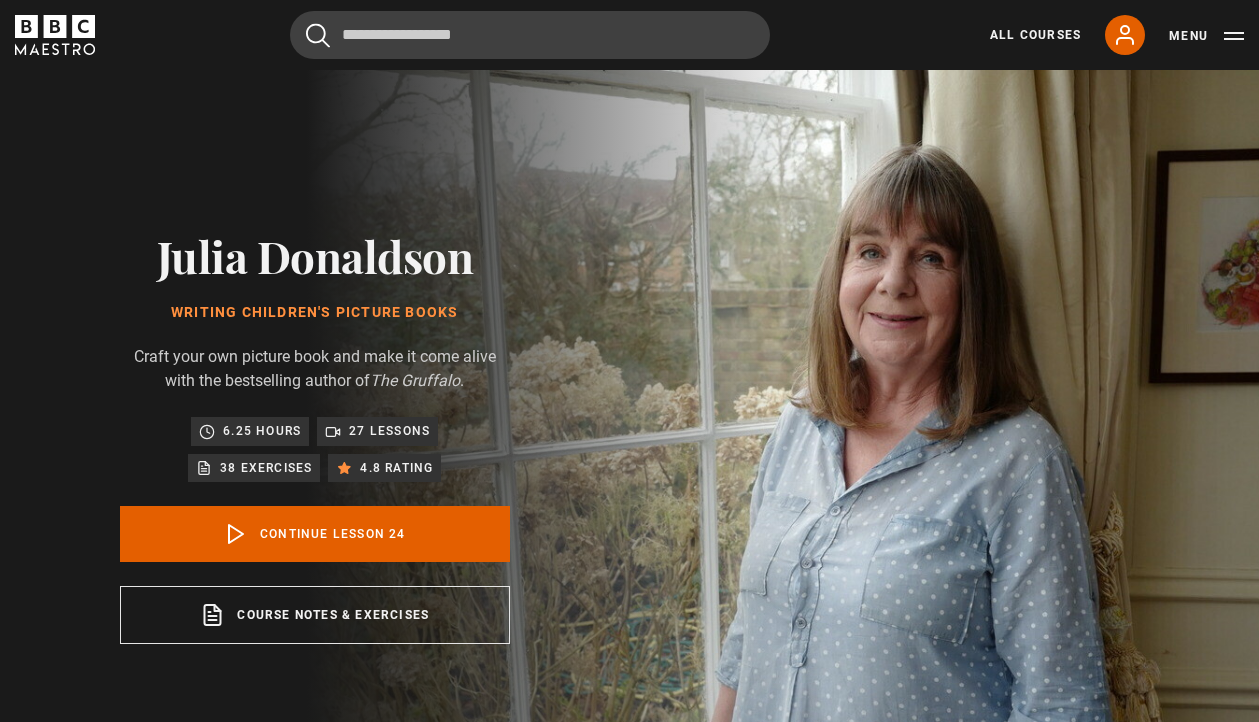 scroll, scrollTop: 804, scrollLeft: 0, axis: vertical 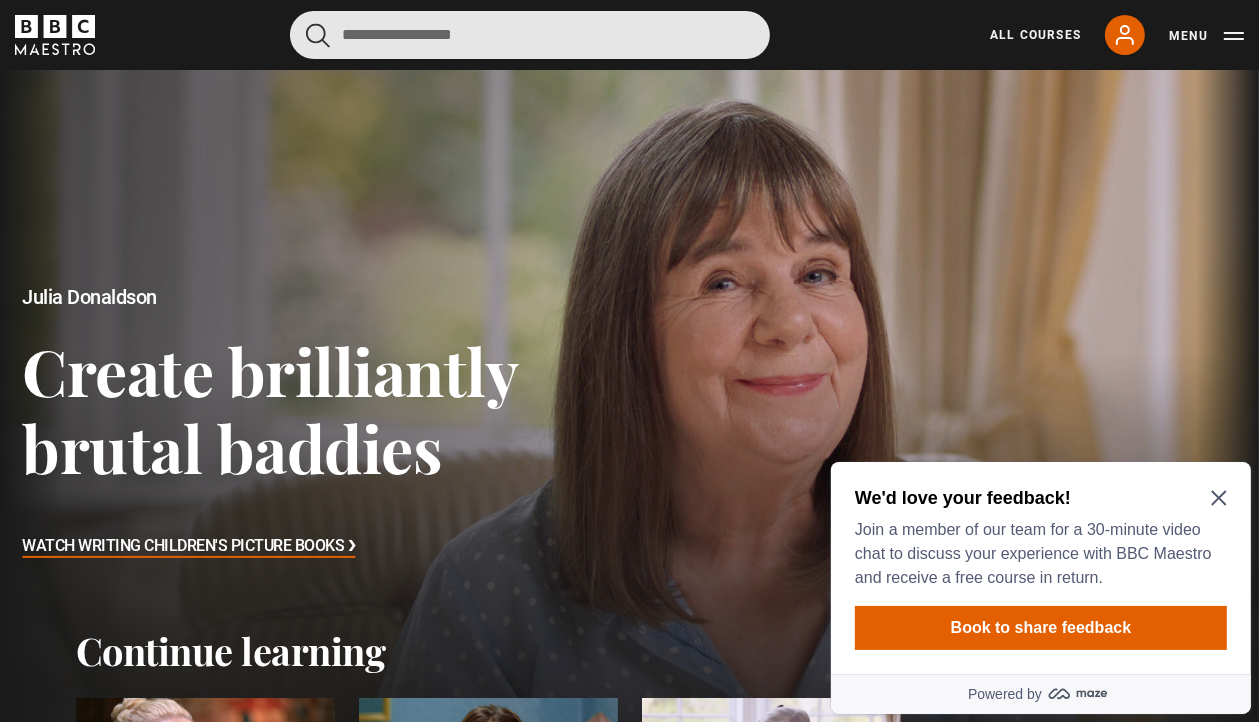 click at bounding box center (530, 35) 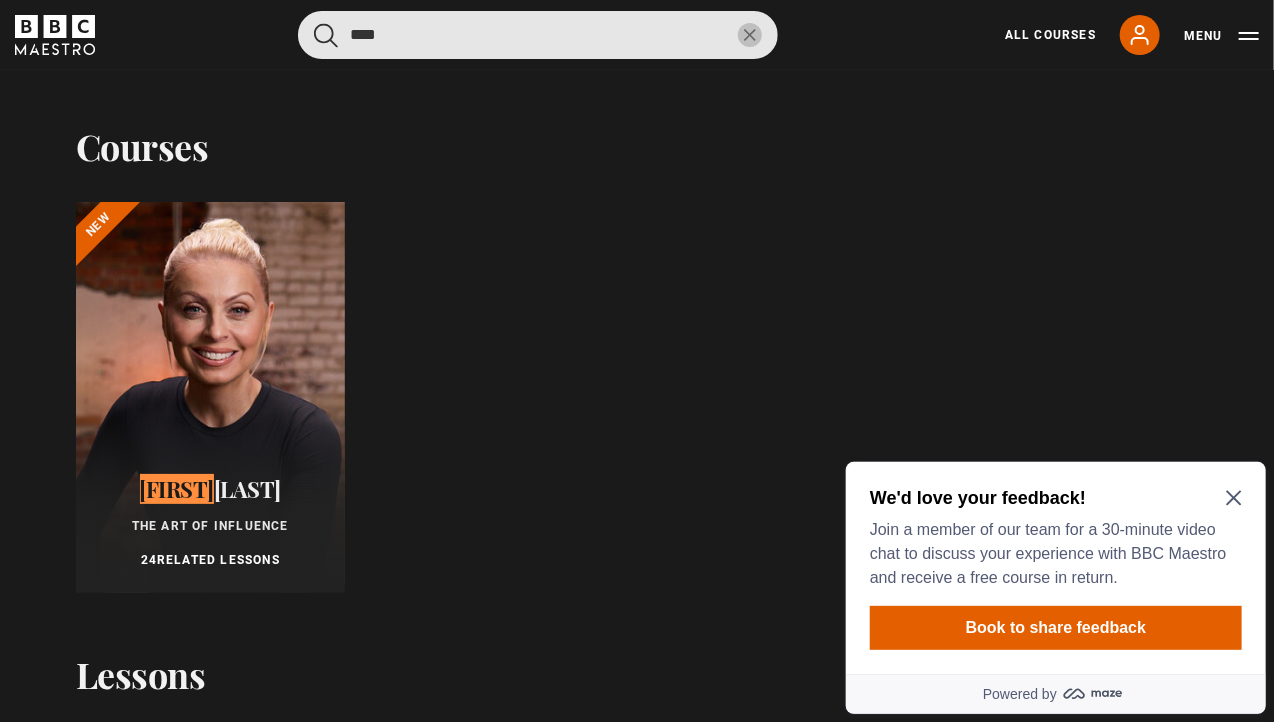 type on "***" 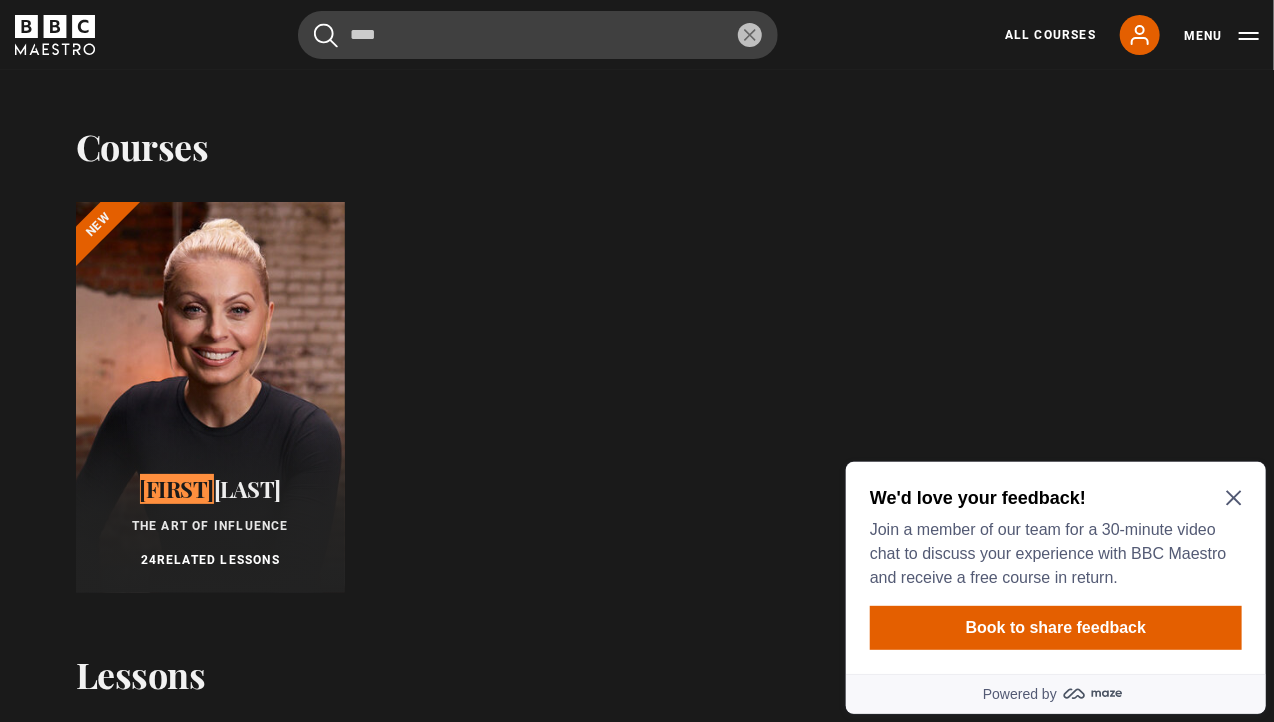 click at bounding box center (210, 397) 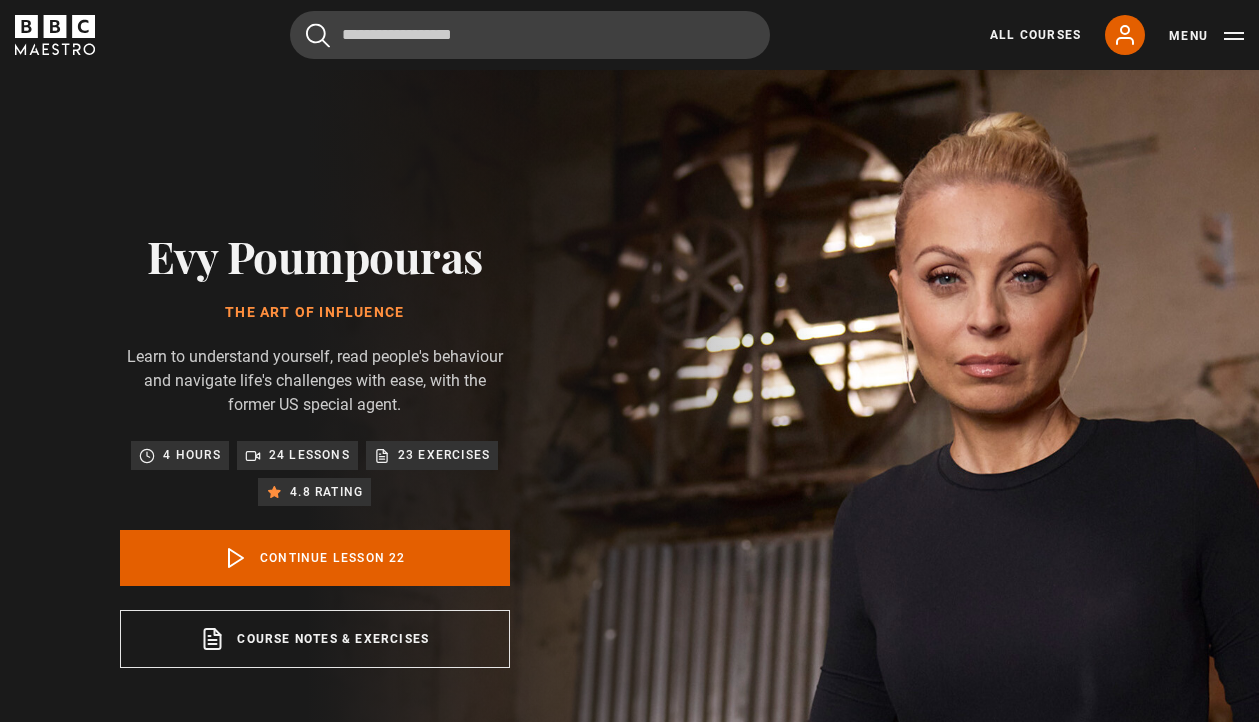 scroll, scrollTop: 828, scrollLeft: 0, axis: vertical 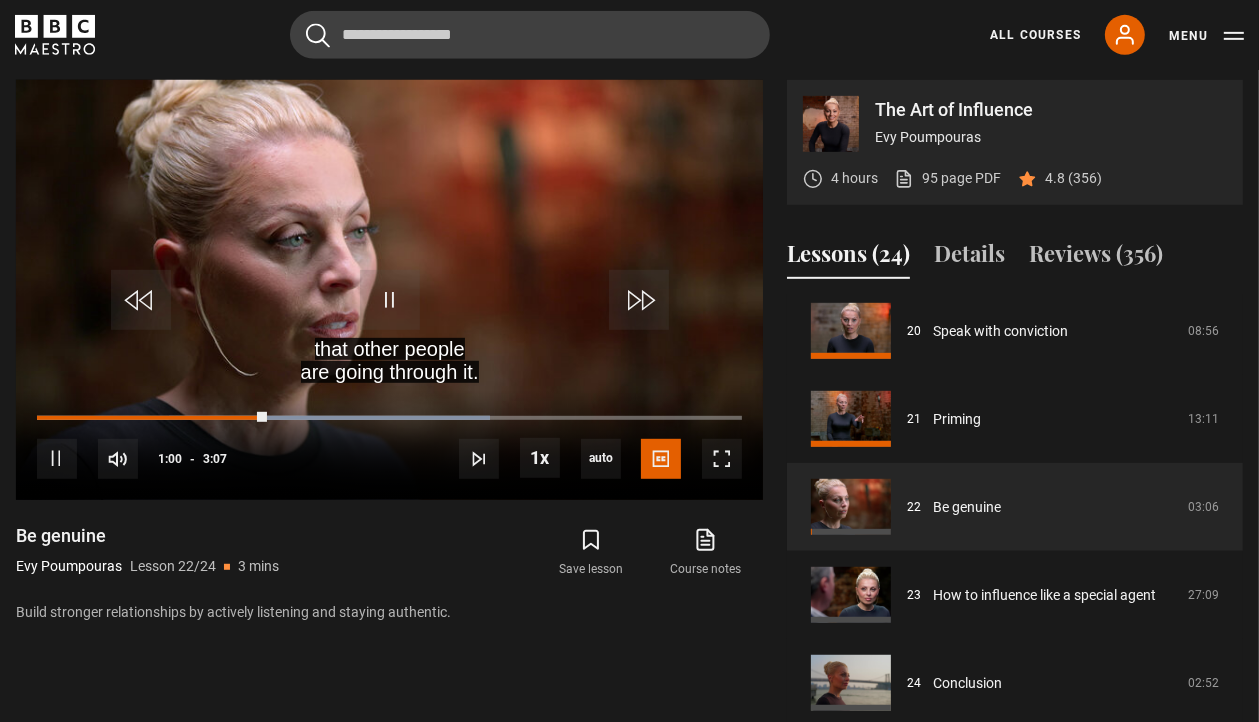 click on "Cancel
Courses
Previous courses
Next courses
Agatha Christie Writing 12  Related Lessons New Ago Perrone Mastering Mixology 22  Related Lessons New Isabel Allende Magical Storytelling 22  Related Lessons New Evy Poumpouras The Art of Influence 24  Related Lessons New Trinny Woodall Thriving in Business 24  Related Lessons Beata Heuman Interior Design 20  Related Lessons New Eric Vetro Sing Like the Stars 31  Related Lessons Stephanie Romiszewski  Sleep Better 21  Related Lessons Jo Malone CBE Think Like an Entrepreneur 19  Related Lessons New 21 7   12" at bounding box center (629, 35) 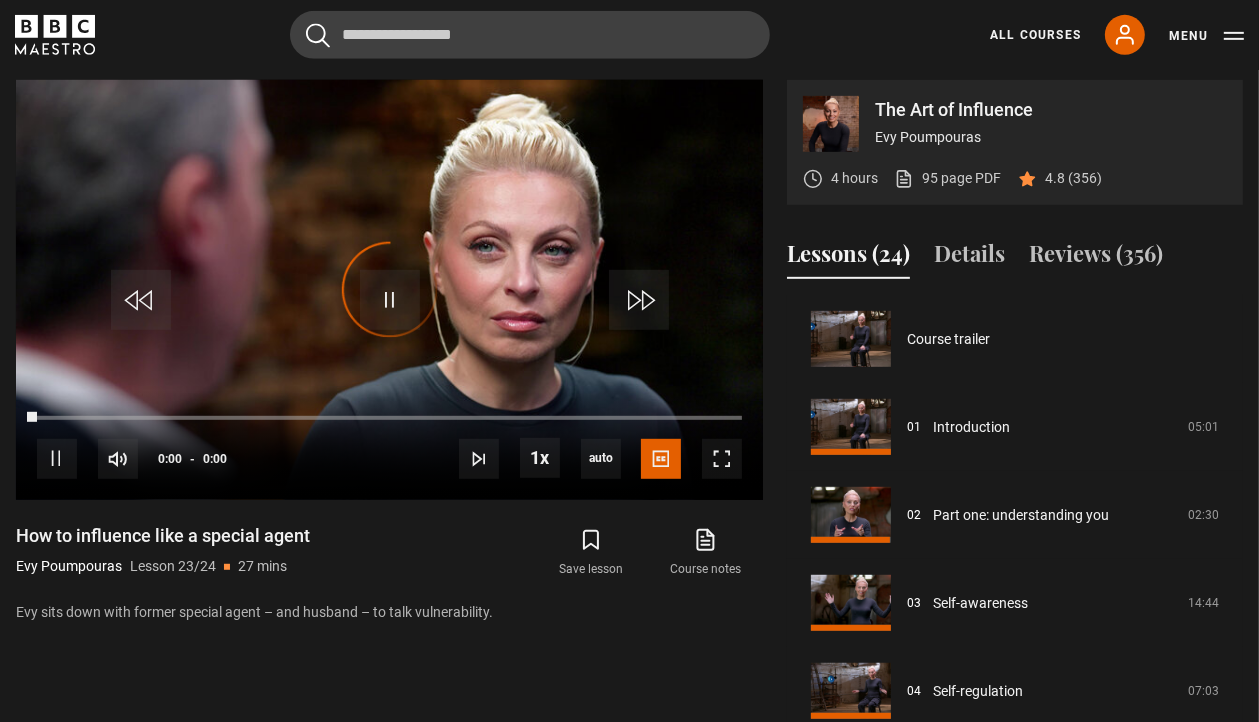 scroll, scrollTop: 1768, scrollLeft: 0, axis: vertical 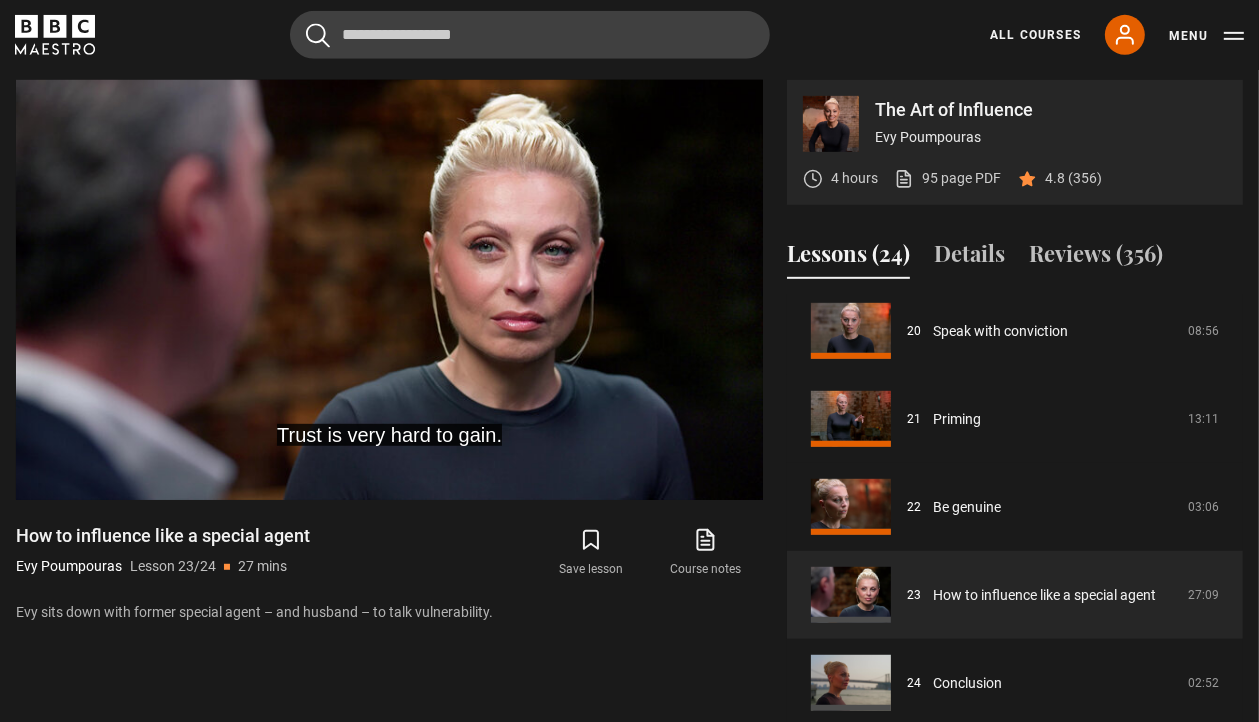 click on "Cancel
Courses
Previous courses
Next courses
Agatha Christie Writing 12  Related Lessons New Ago Perrone Mastering Mixology 22  Related Lessons New Isabel Allende Magical Storytelling 22  Related Lessons New Evy Poumpouras The Art of Influence 24  Related Lessons New Trinny Woodall Thriving in Business 24  Related Lessons Beata Heuman Interior Design 20  Related Lessons New Eric Vetro Sing Like the Stars 31  Related Lessons Stephanie Romiszewski  Sleep Better 21  Related Lessons Jo Malone CBE Think Like an Entrepreneur 19  Related Lessons New 21 7   12" at bounding box center (629, 35) 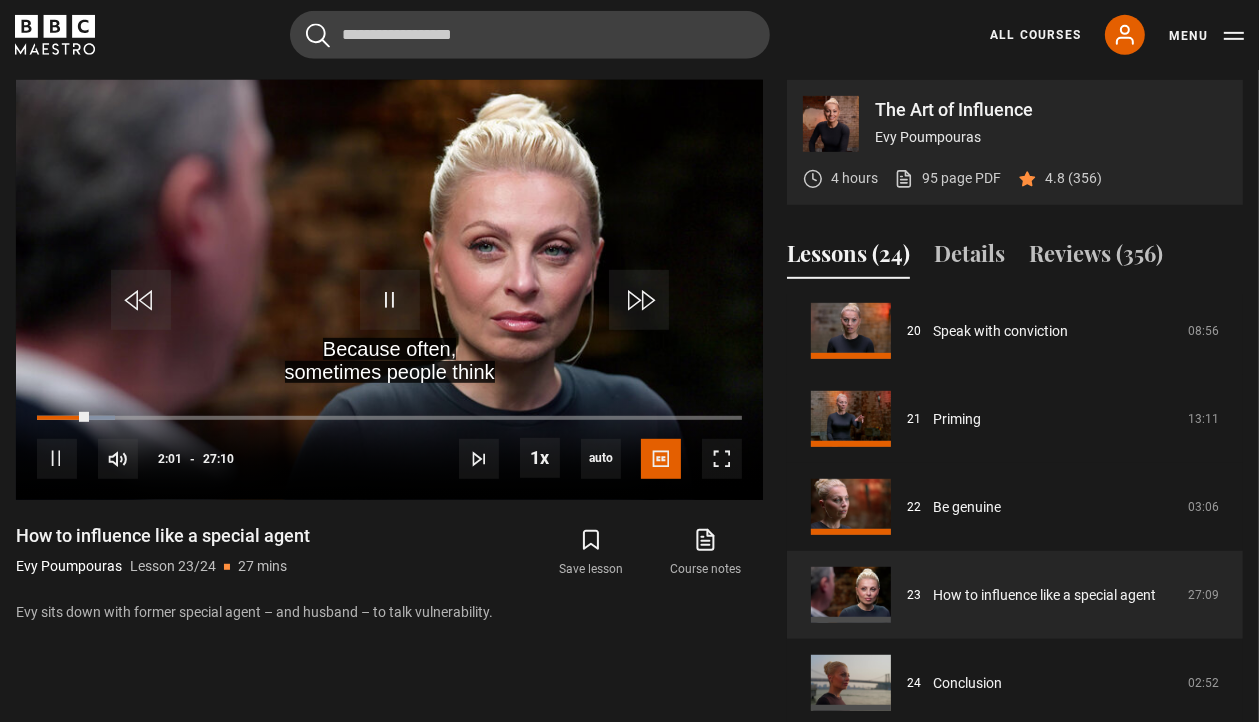 click on "Cancel
Courses
Previous courses
Next courses
Agatha Christie Writing 12  Related Lessons New Ago Perrone Mastering Mixology 22  Related Lessons New Isabel Allende Magical Storytelling 22  Related Lessons New Evy Poumpouras The Art of Influence 24  Related Lessons New Trinny Woodall Thriving in Business 24  Related Lessons Beata Heuman Interior Design 20  Related Lessons New Eric Vetro Sing Like the Stars 31  Related Lessons Stephanie Romiszewski  Sleep Better 21  Related Lessons Jo Malone CBE Think Like an Entrepreneur 19  Related Lessons New 21 7   12" at bounding box center (629, 35) 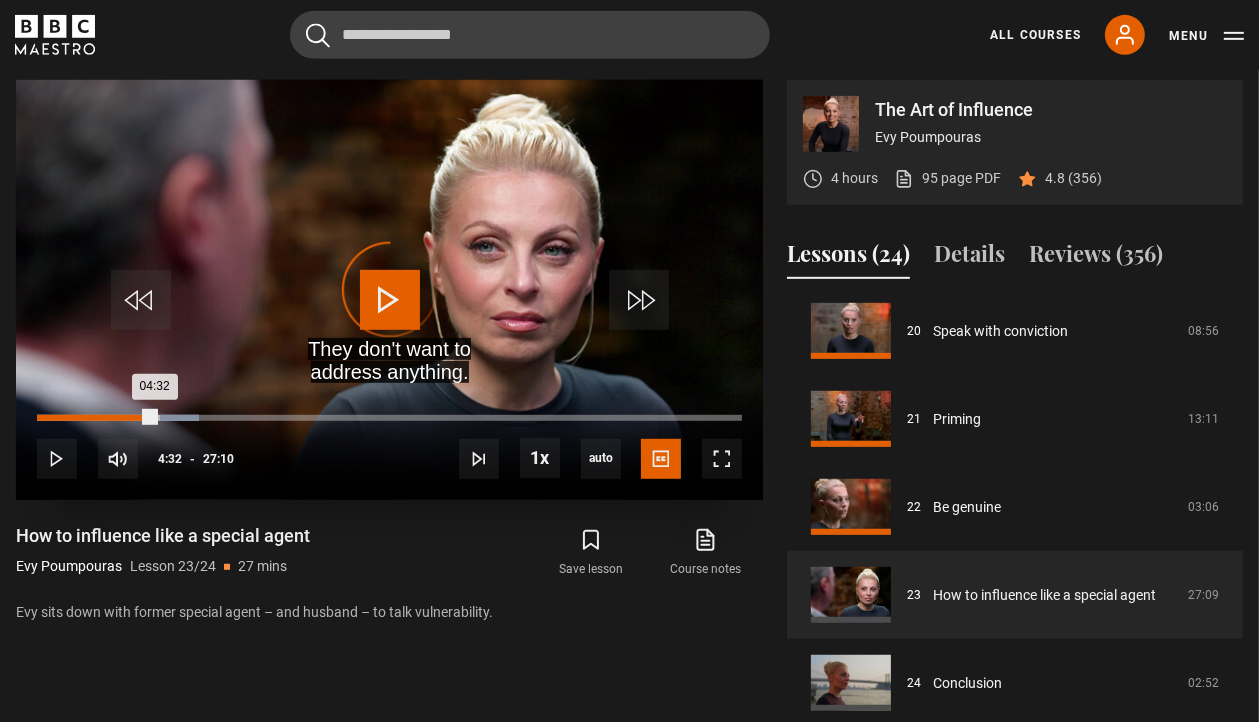 click on "Loaded :  23.03% 04:32 04:32" at bounding box center [389, 418] 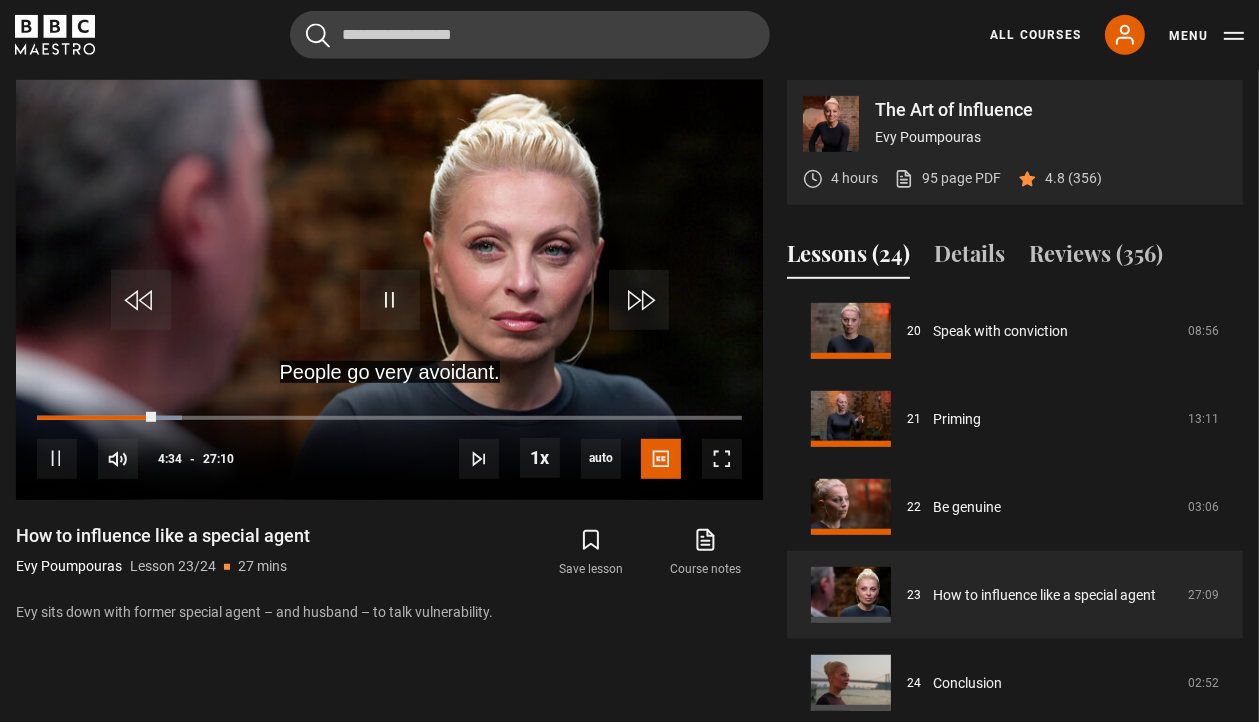 click on "Cancel
Courses
Previous courses
Next courses
Agatha Christie Writing 12  Related Lessons New Ago Perrone Mastering Mixology 22  Related Lessons New Isabel Allende Magical Storytelling 22  Related Lessons New Evy Poumpouras The Art of Influence 24  Related Lessons New Trinny Woodall Thriving in Business 24  Related Lessons Beata Heuman Interior Design 20  Related Lessons New Eric Vetro Sing Like the Stars 31  Related Lessons Stephanie Romiszewski  Sleep Better 21  Related Lessons Jo Malone CBE Think Like an Entrepreneur 19  Related Lessons New 21 7   12" at bounding box center [629, 35] 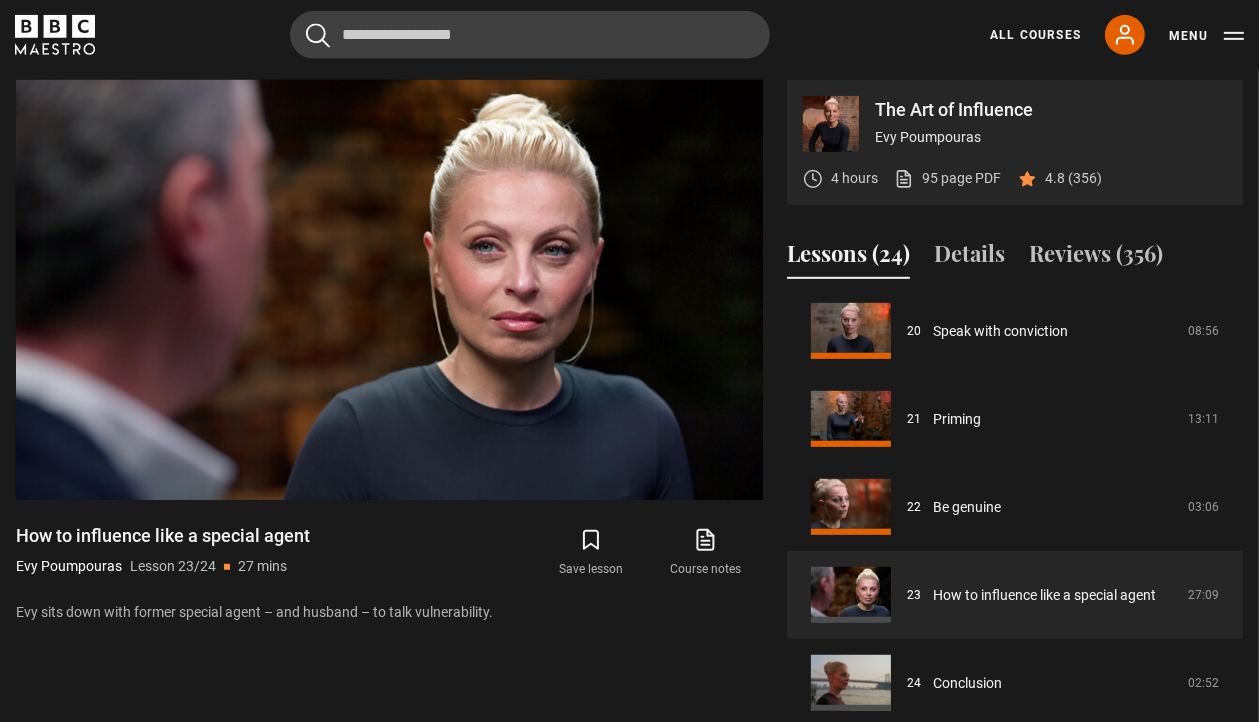 click on "Cancel
Courses
Previous courses
Next courses
Agatha Christie Writing 12  Related Lessons New Ago Perrone Mastering Mixology 22  Related Lessons New Isabel Allende Magical Storytelling 22  Related Lessons New Evy Poumpouras The Art of Influence 24  Related Lessons New Trinny Woodall Thriving in Business 24  Related Lessons Beata Heuman Interior Design 20  Related Lessons New Eric Vetro Sing Like the Stars 31  Related Lessons Stephanie Romiszewski  Sleep Better 21  Related Lessons Jo Malone CBE Think Like an Entrepreneur 19  Related Lessons New 21" at bounding box center (629, 35) 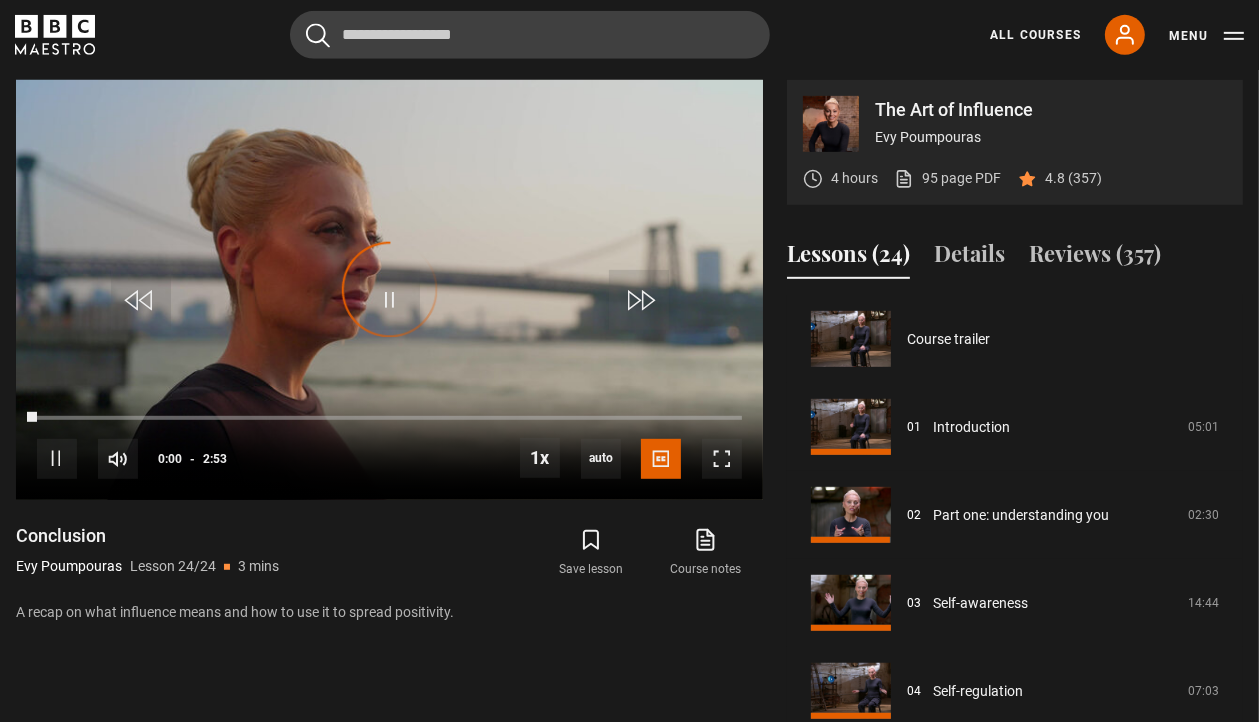 scroll, scrollTop: 1768, scrollLeft: 0, axis: vertical 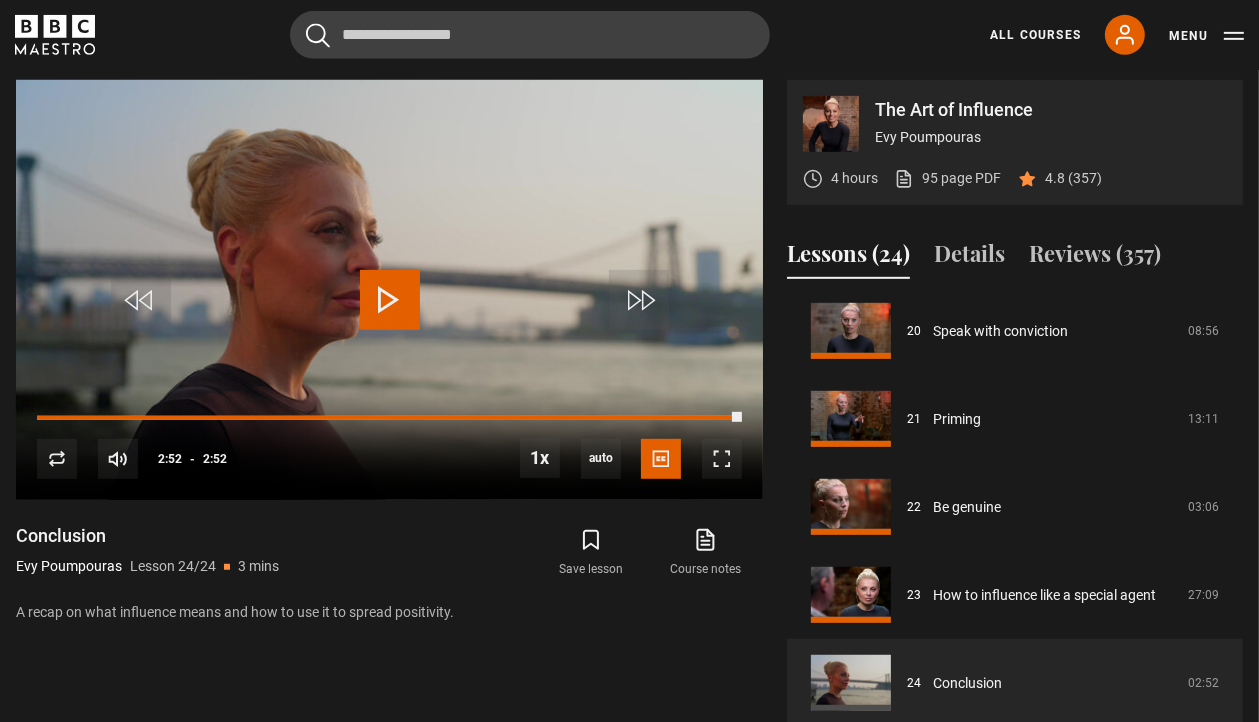 click on "Cancel
Courses
Previous courses
Next courses
Agatha Christie Writing 12  Related Lessons New Ago Perrone Mastering Mixology 22  Related Lessons New Isabel Allende Magical Storytelling 22  Related Lessons New Evy Poumpouras The Art of Influence 24  Related Lessons New Trinny Woodall Thriving in Business 24  Related Lessons Beata Heuman Interior Design 20  Related Lessons New Eric Vetro Sing Like the Stars 31  Related Lessons Stephanie Romiszewski  Sleep Better 21  Related Lessons Jo Malone CBE Think Like an Entrepreneur 19  Related Lessons New 21" at bounding box center [629, 35] 